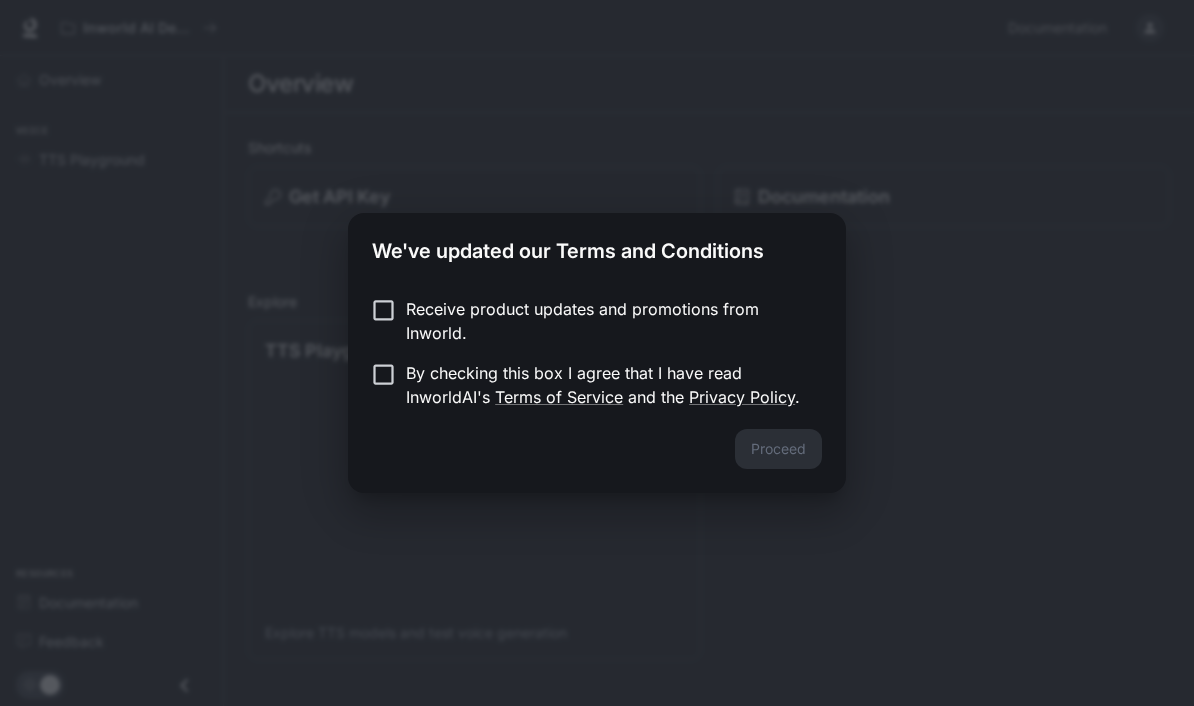scroll, scrollTop: 0, scrollLeft: 0, axis: both 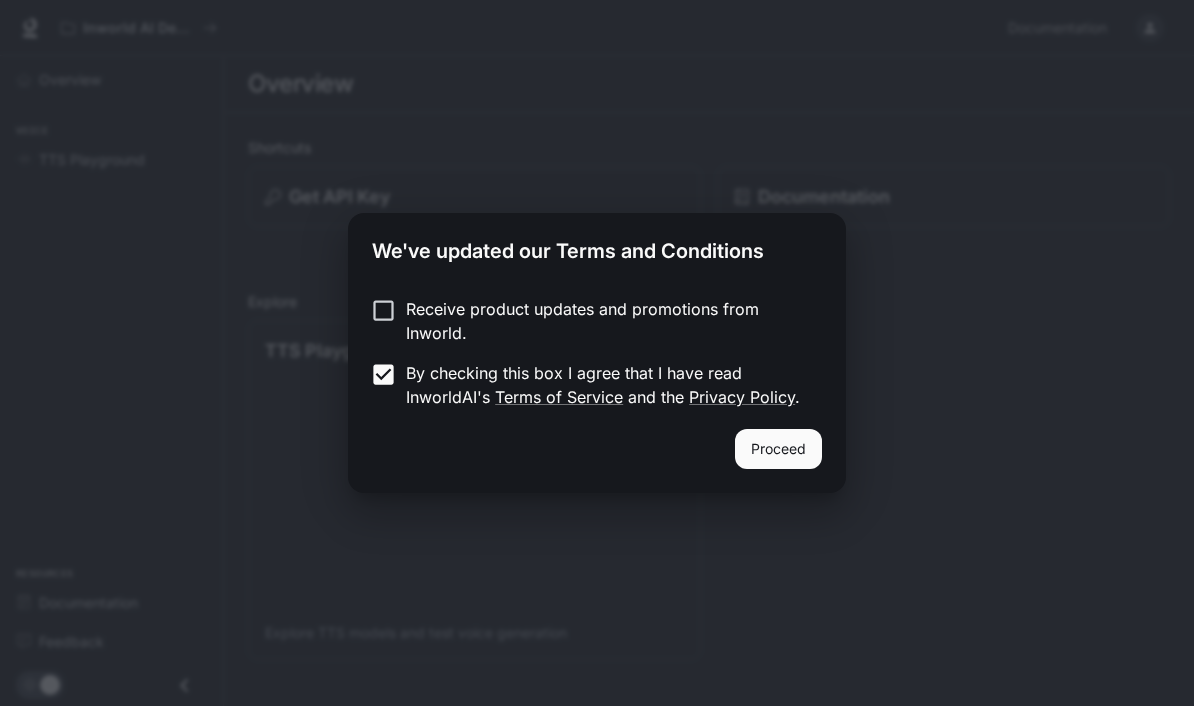 click on "Proceed" at bounding box center [778, 449] 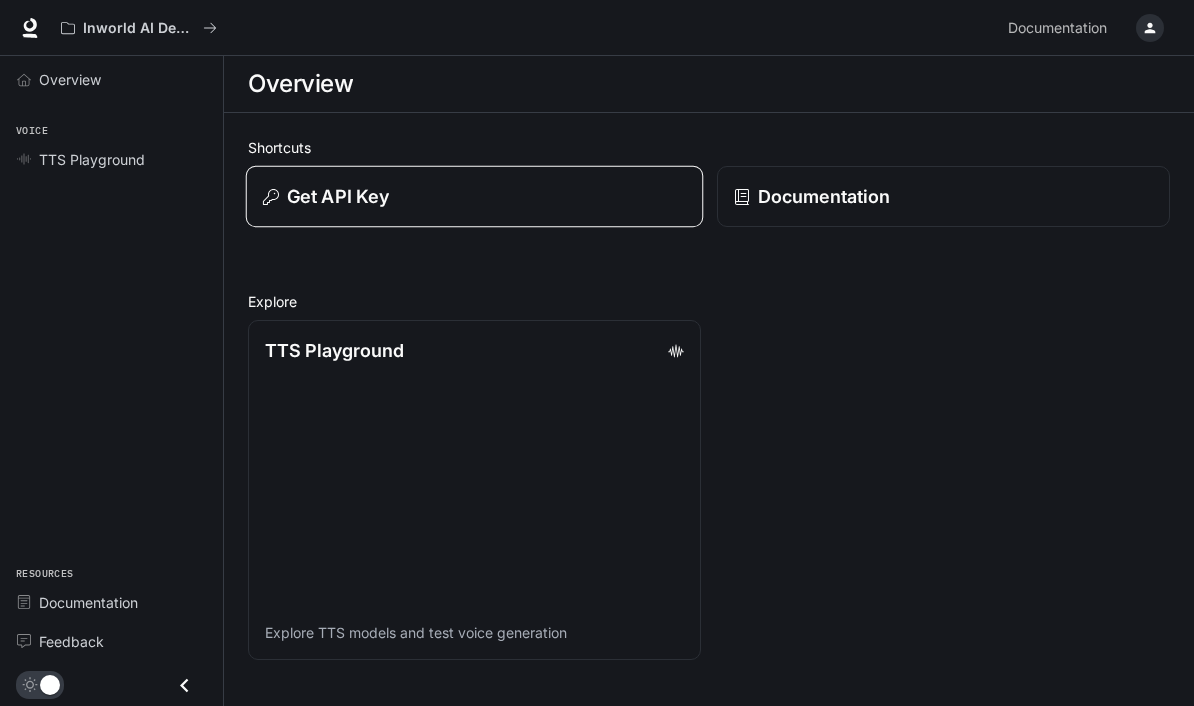 click on "Get API Key" at bounding box center (475, 197) 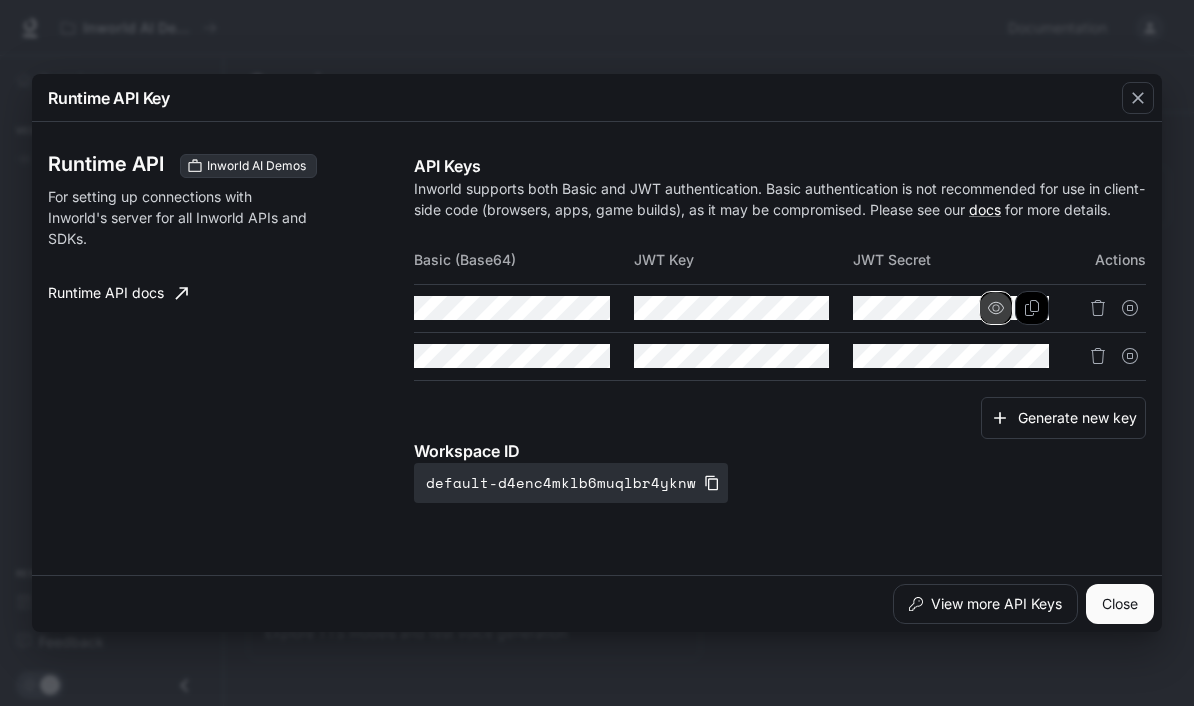 click at bounding box center (996, 308) 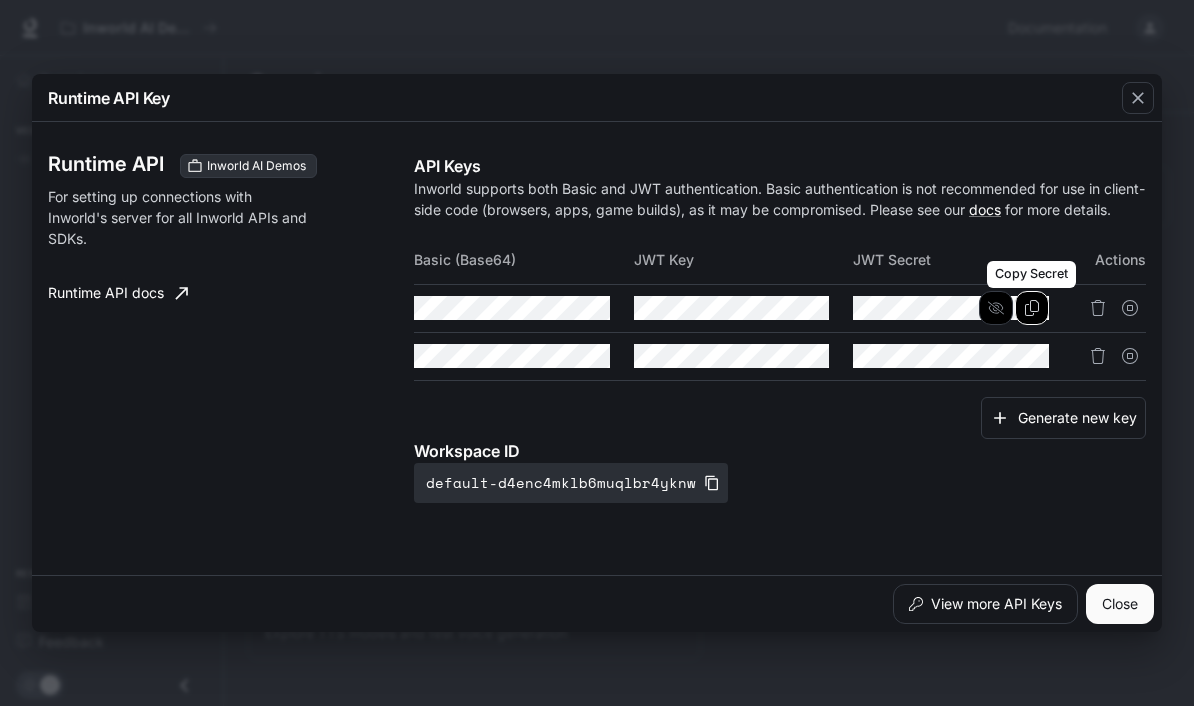 click 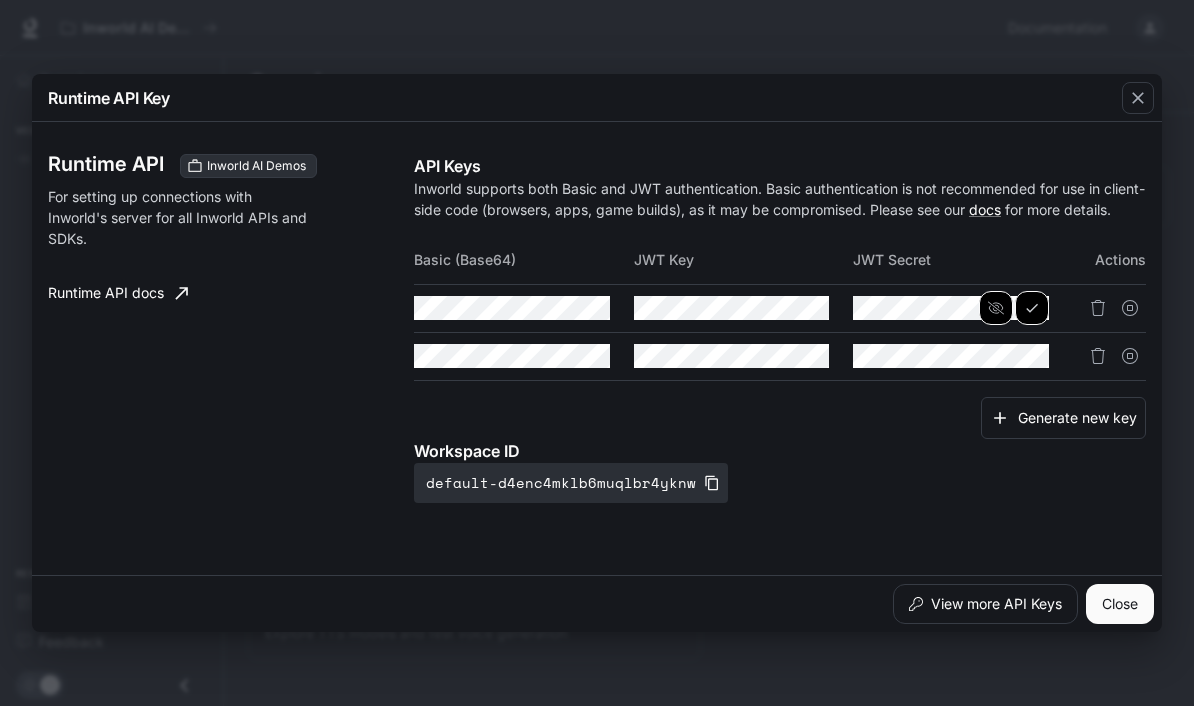 click at bounding box center [996, 308] 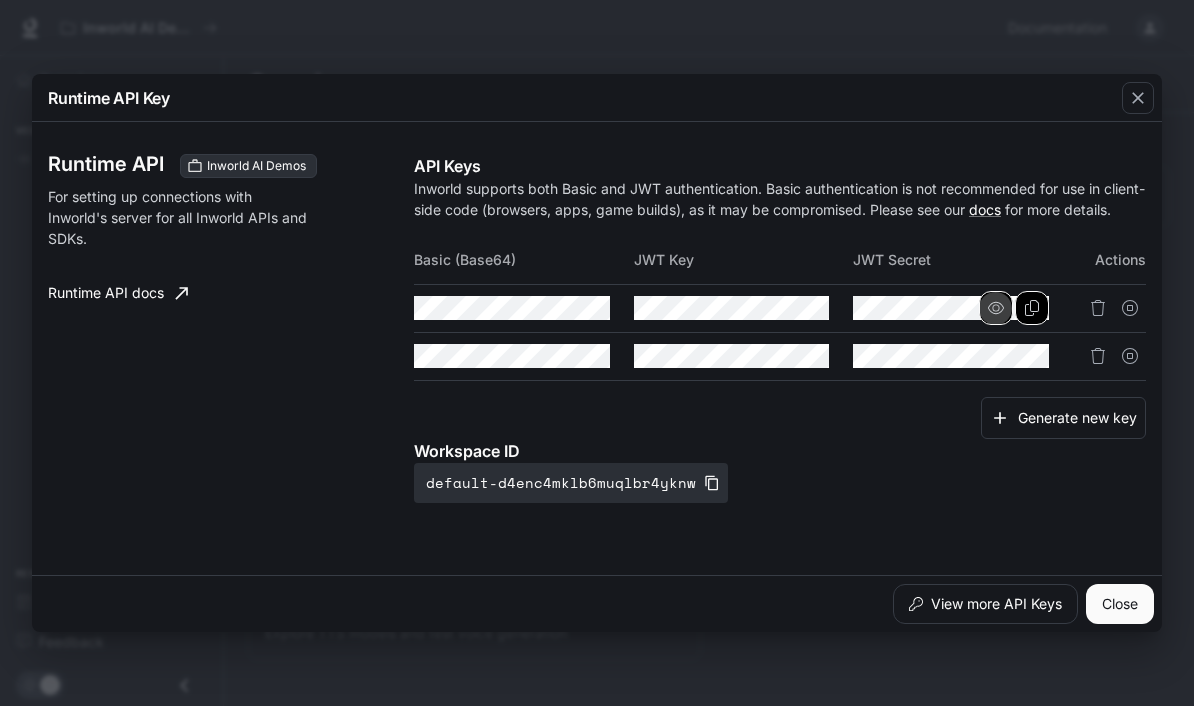 click at bounding box center [996, 308] 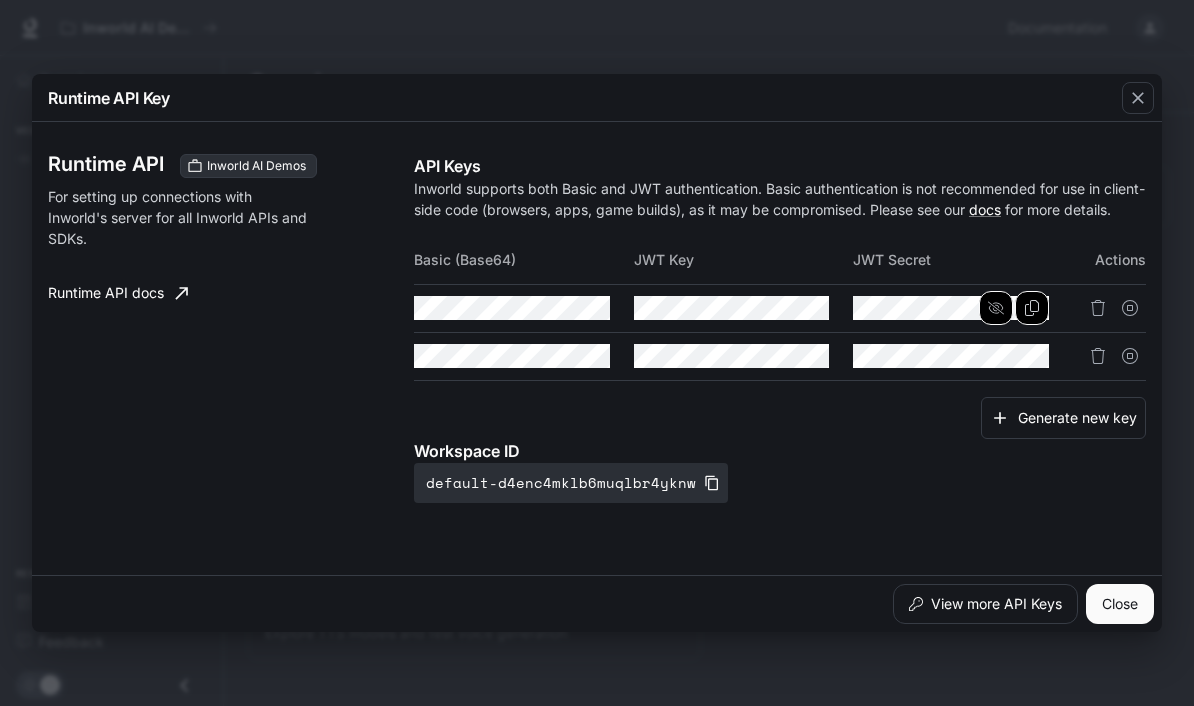 click 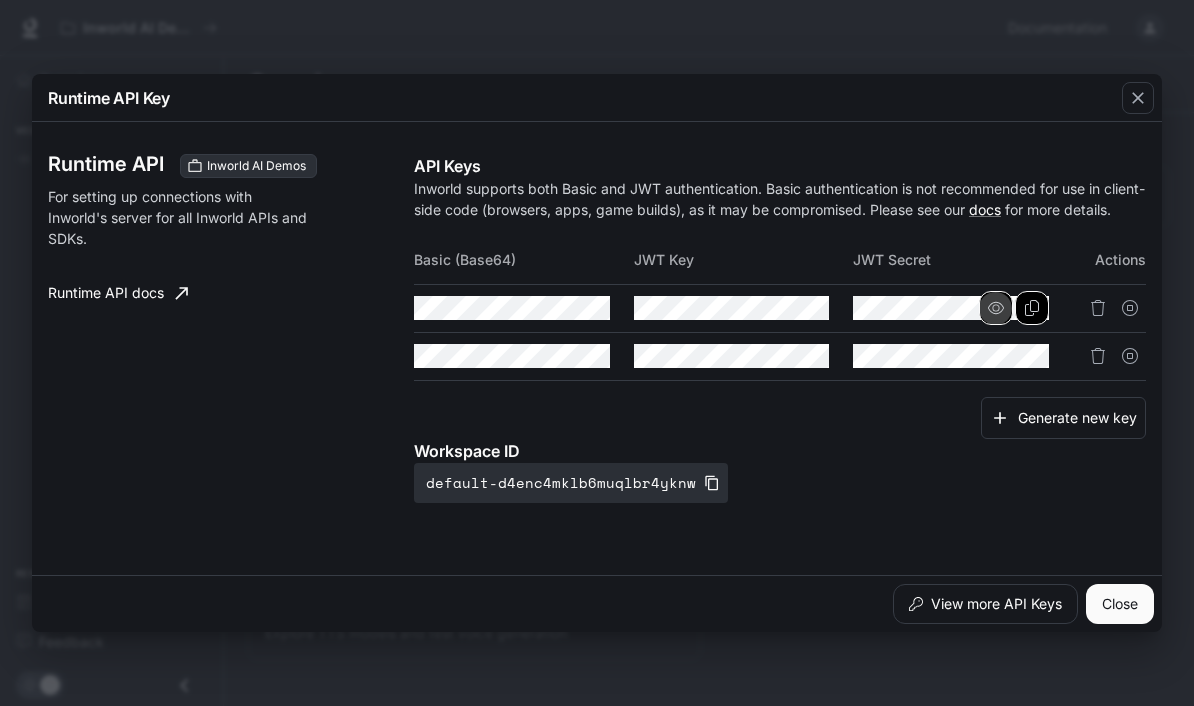 click 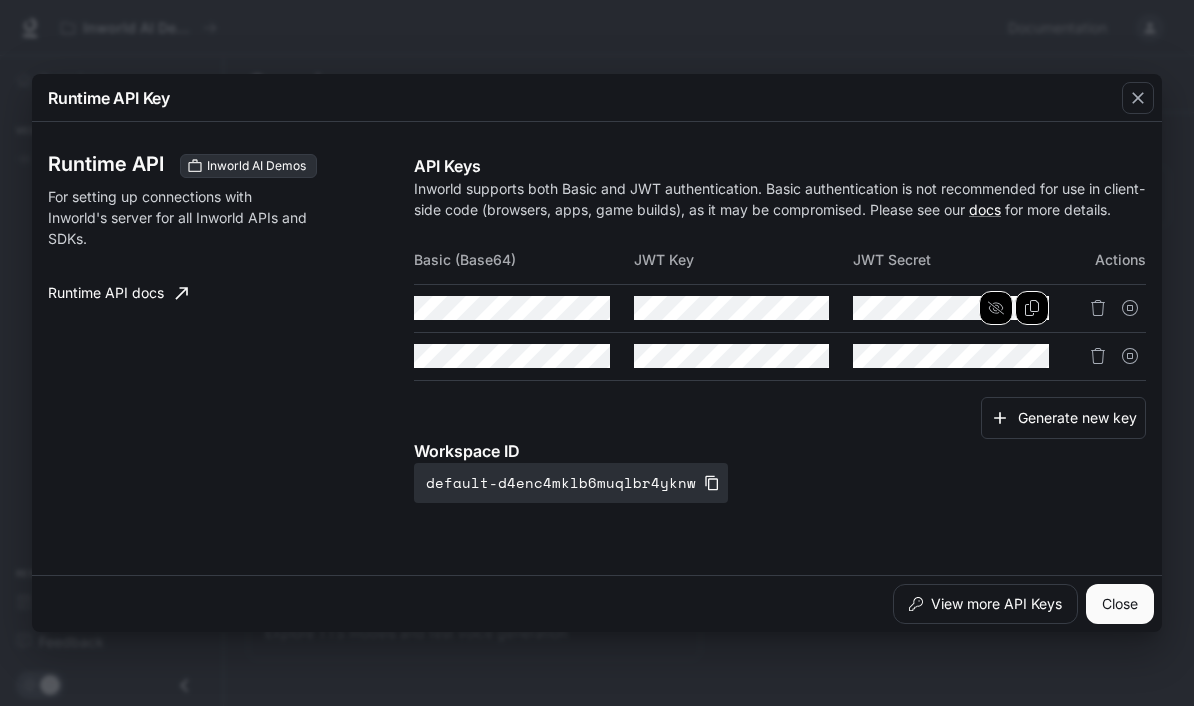 click 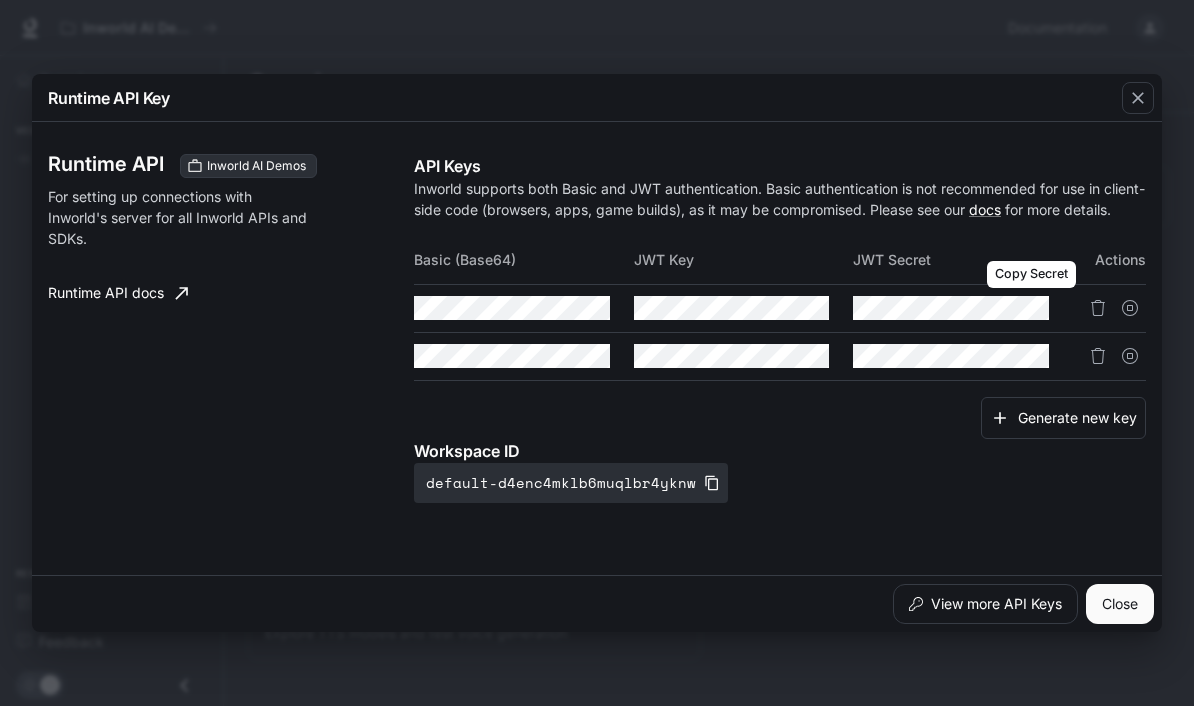 click at bounding box center (0, 0) 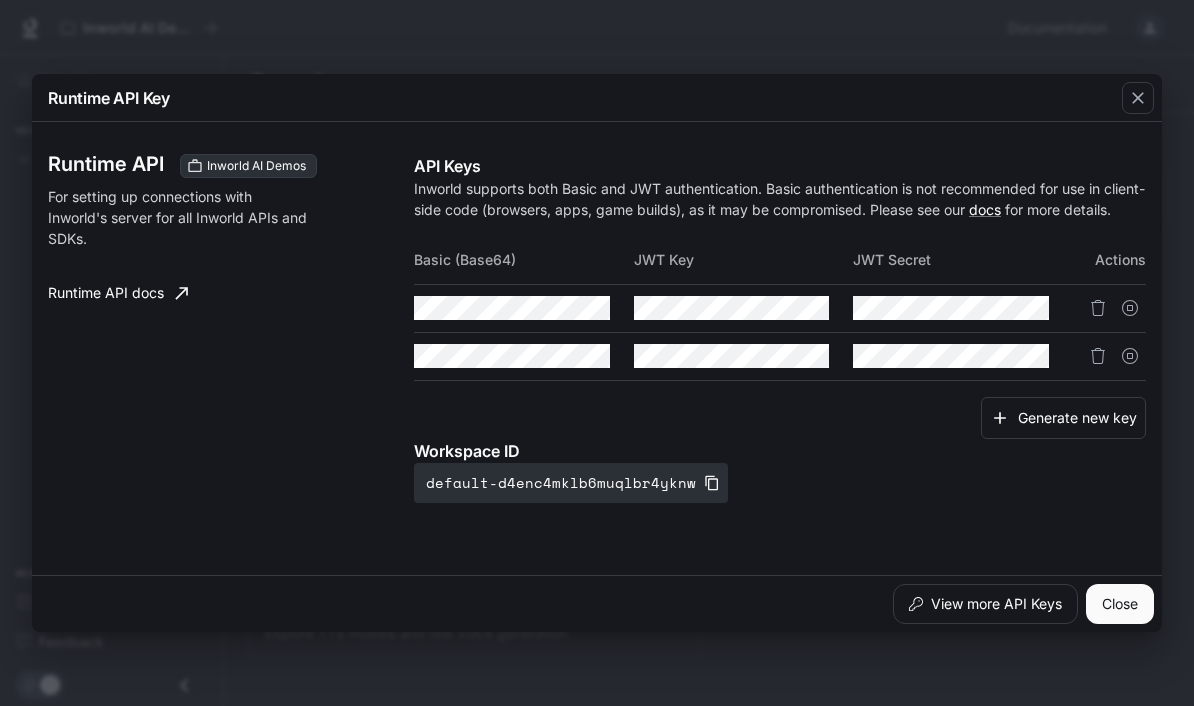 click at bounding box center (0, 0) 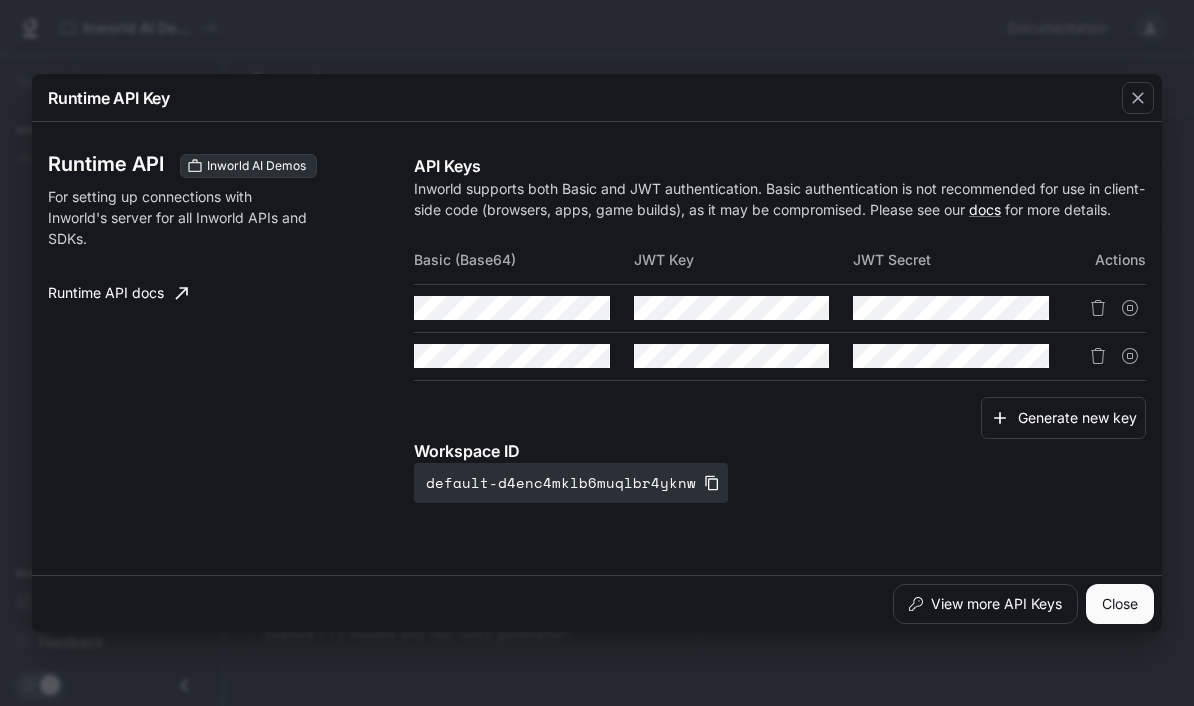 click at bounding box center (0, 0) 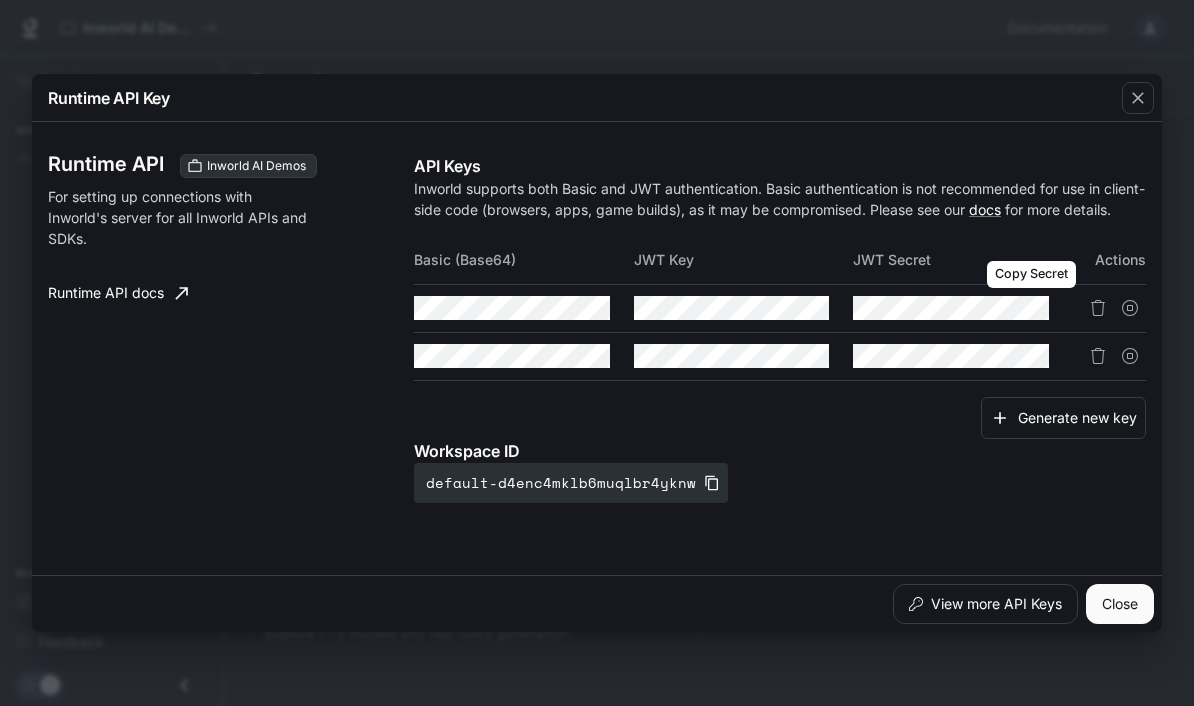 click 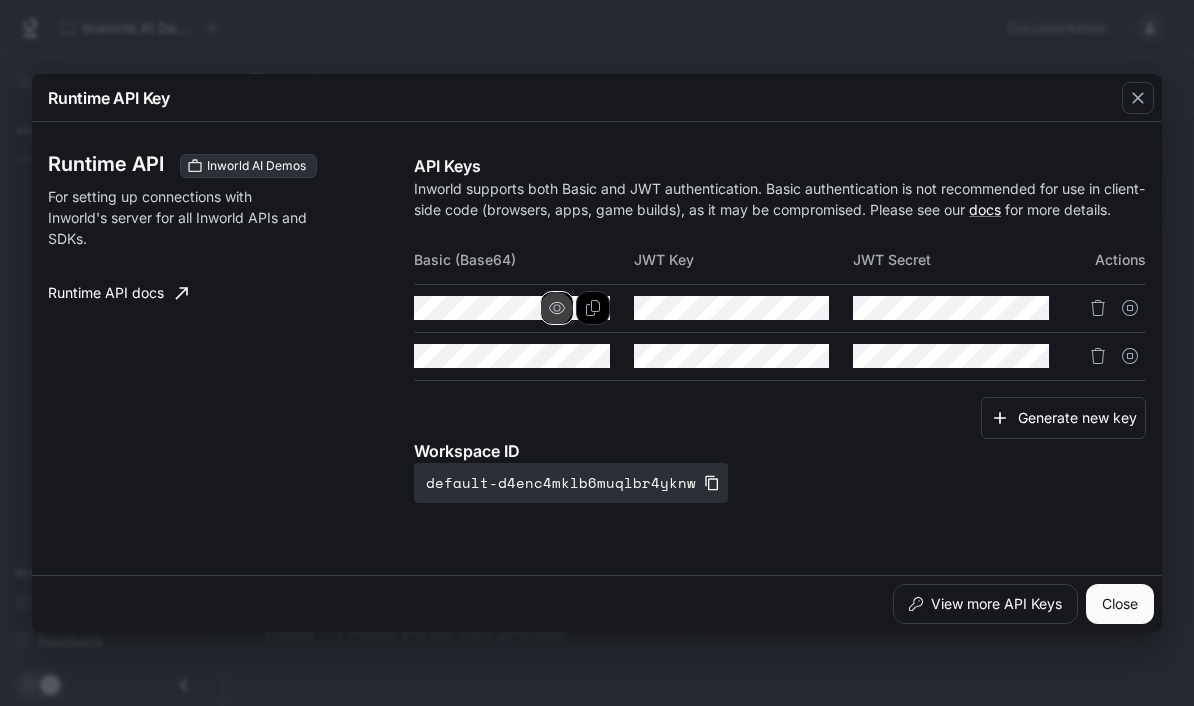 click 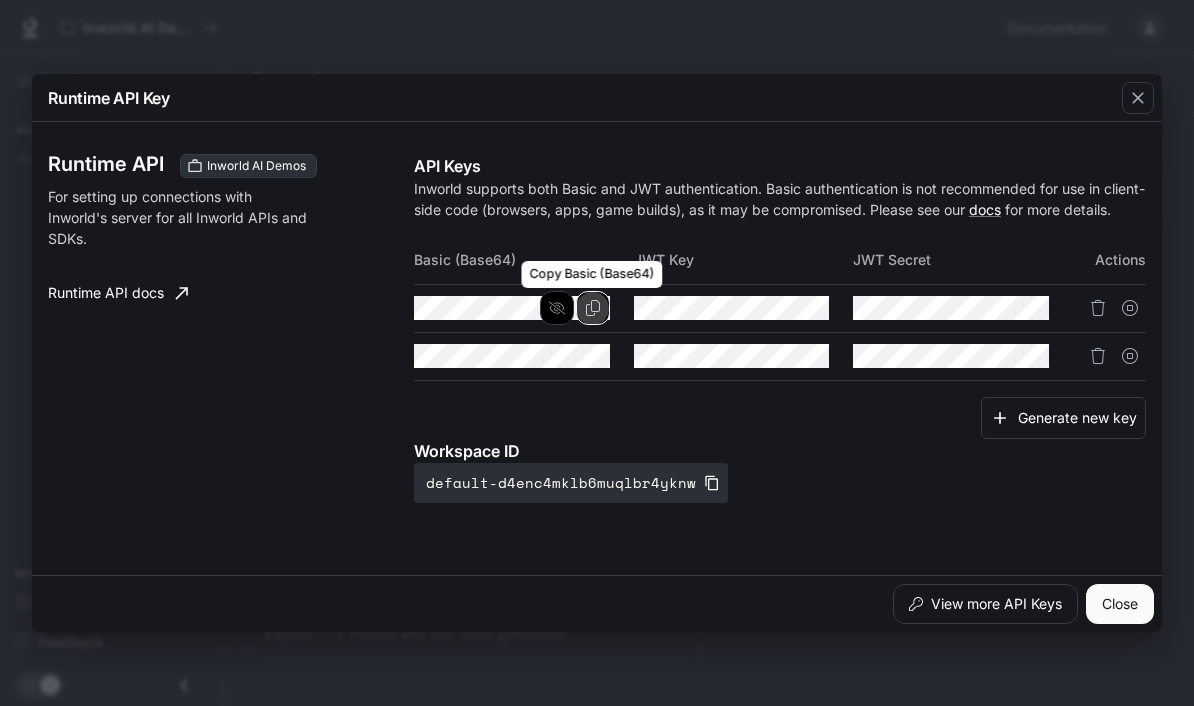 click 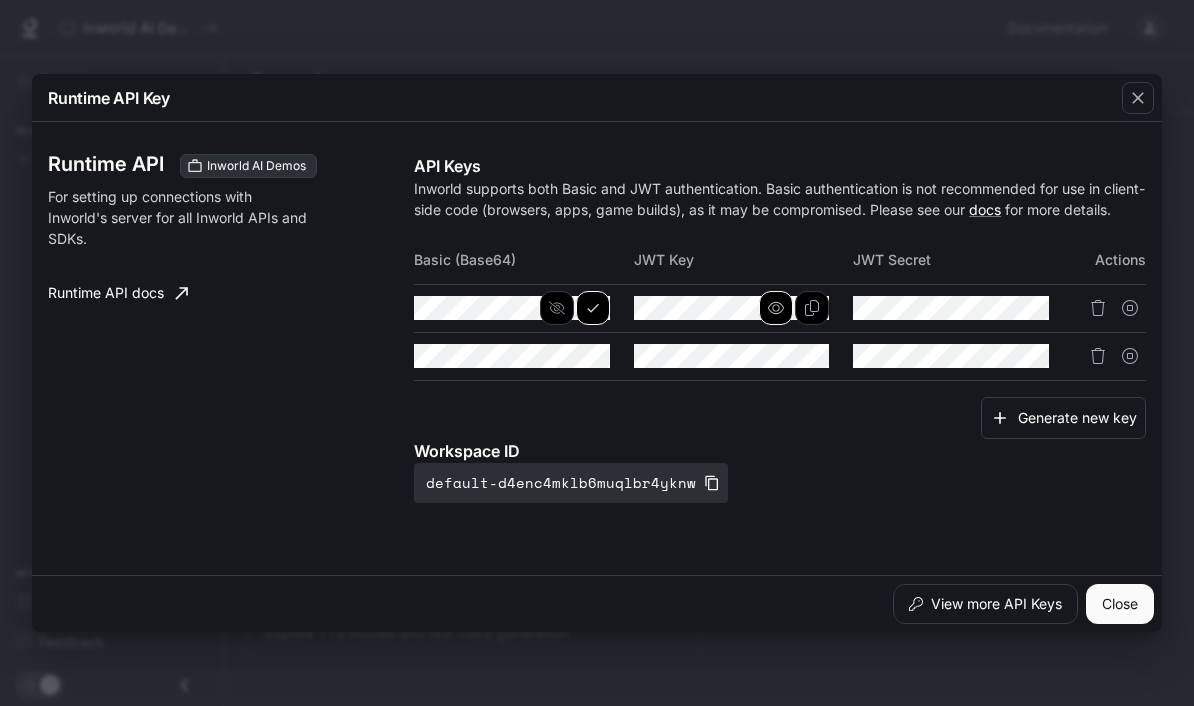 click 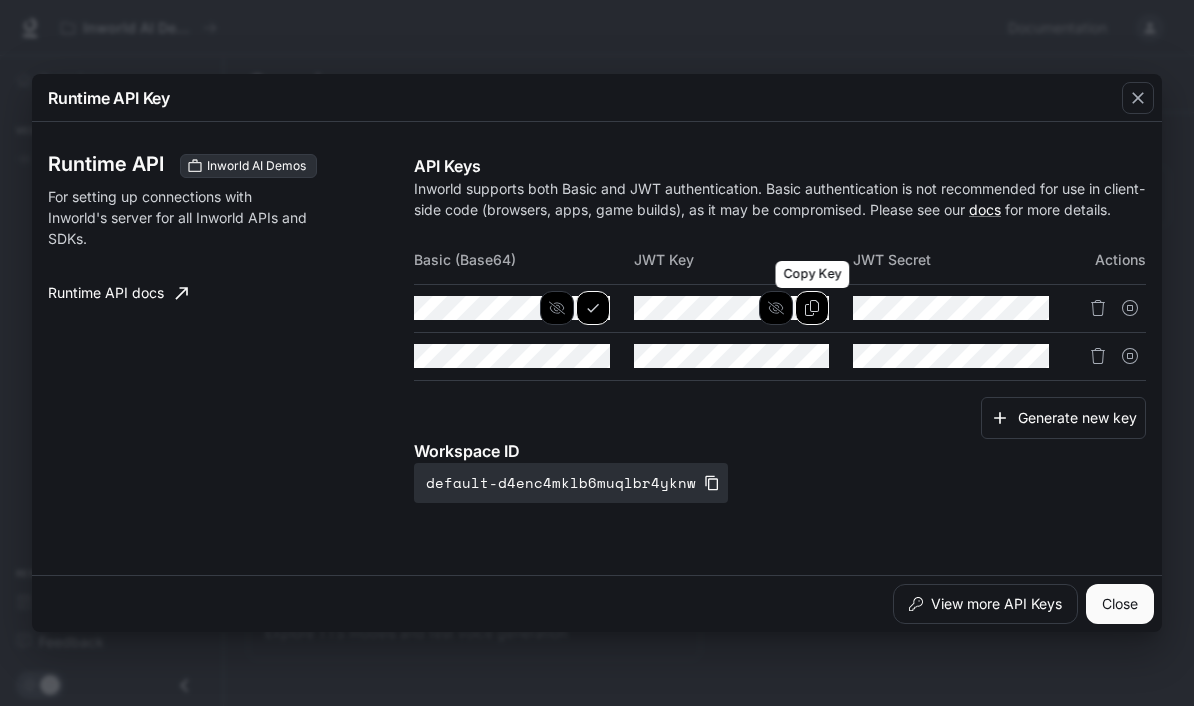 click 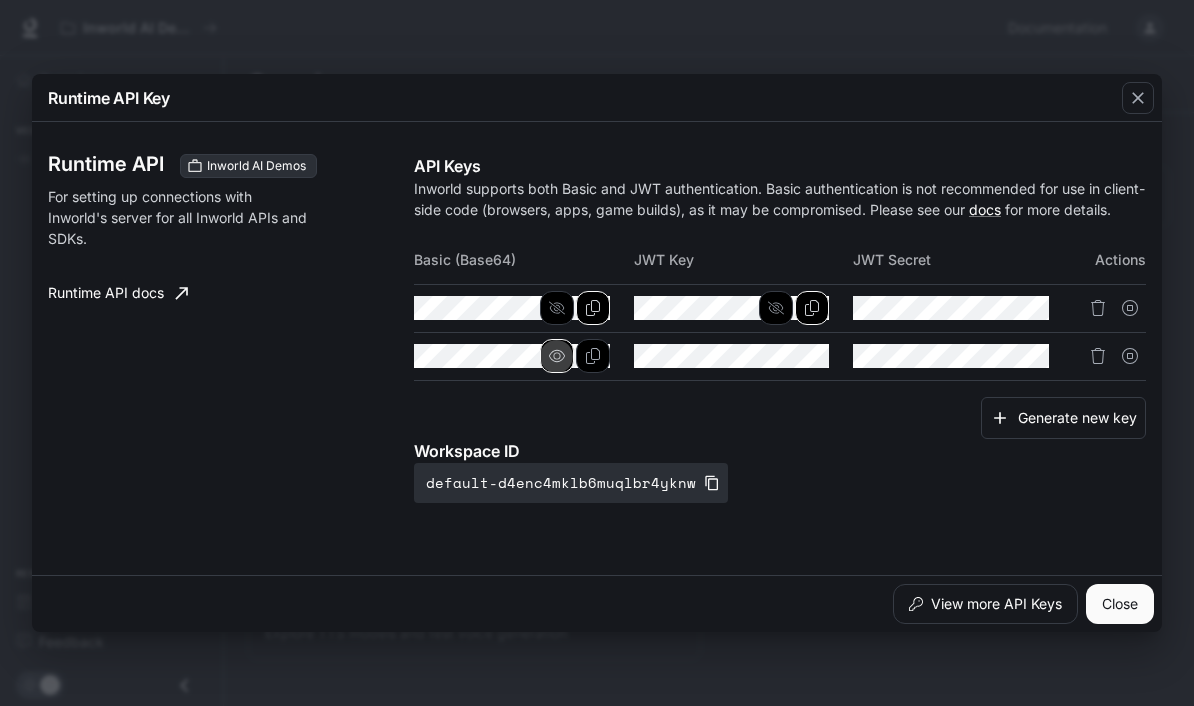 click 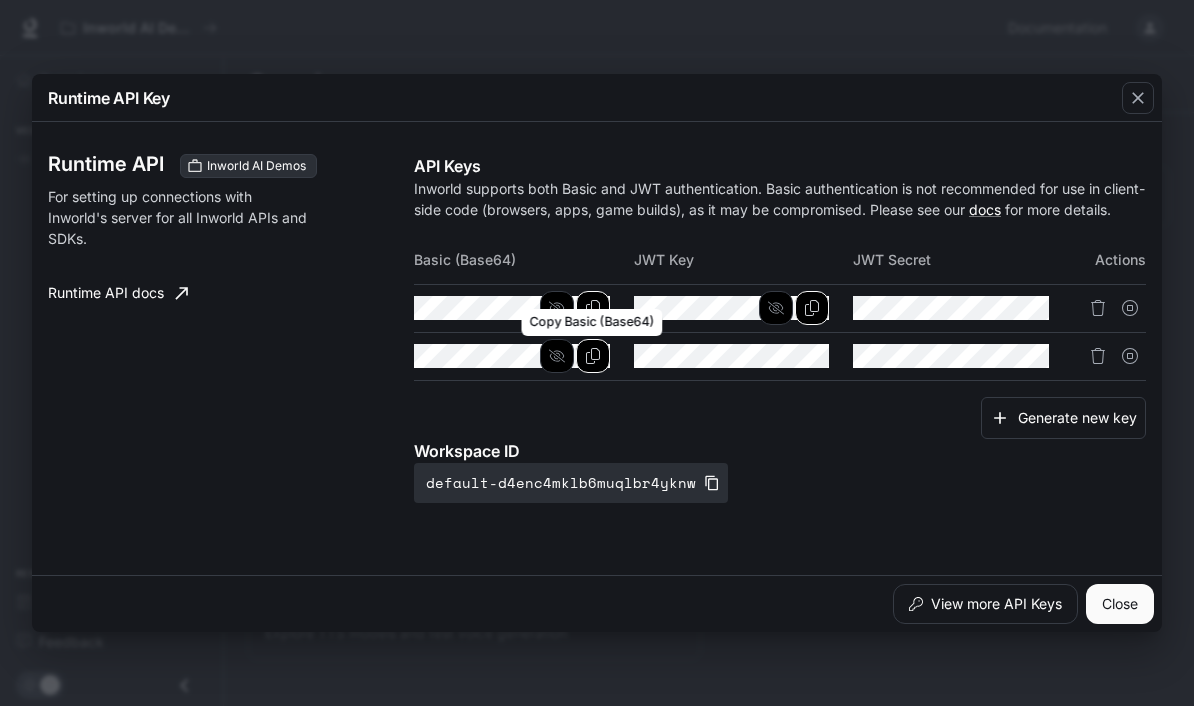 click 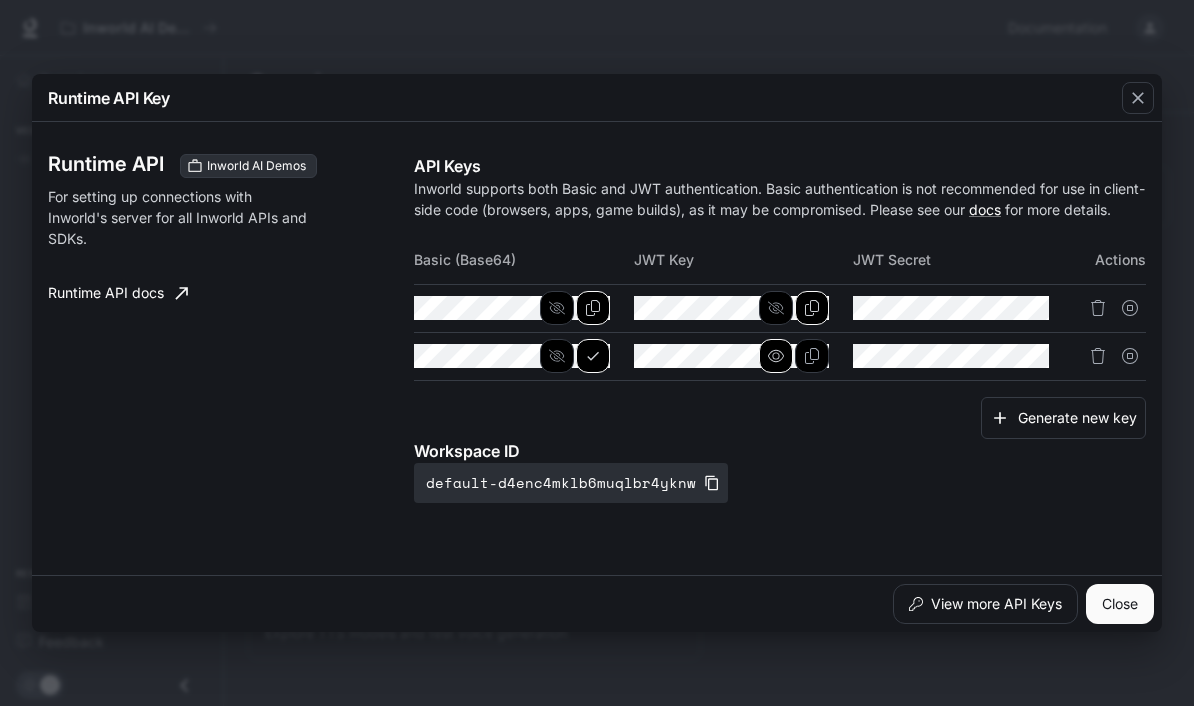 click 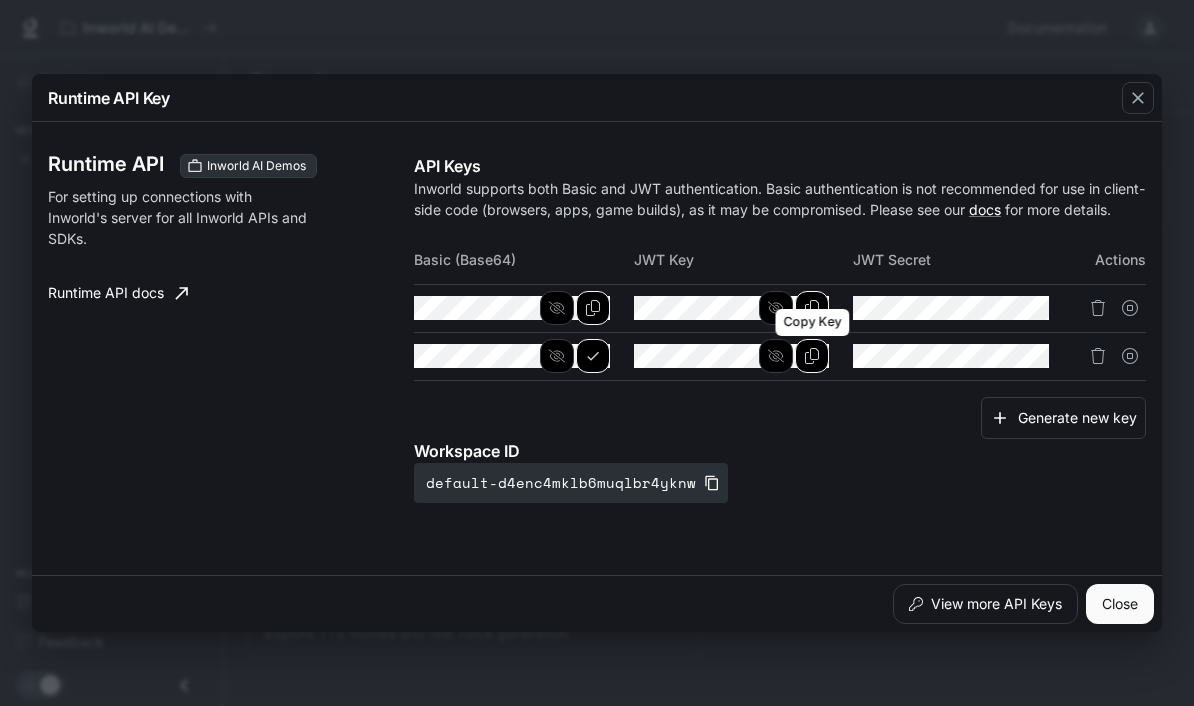 click 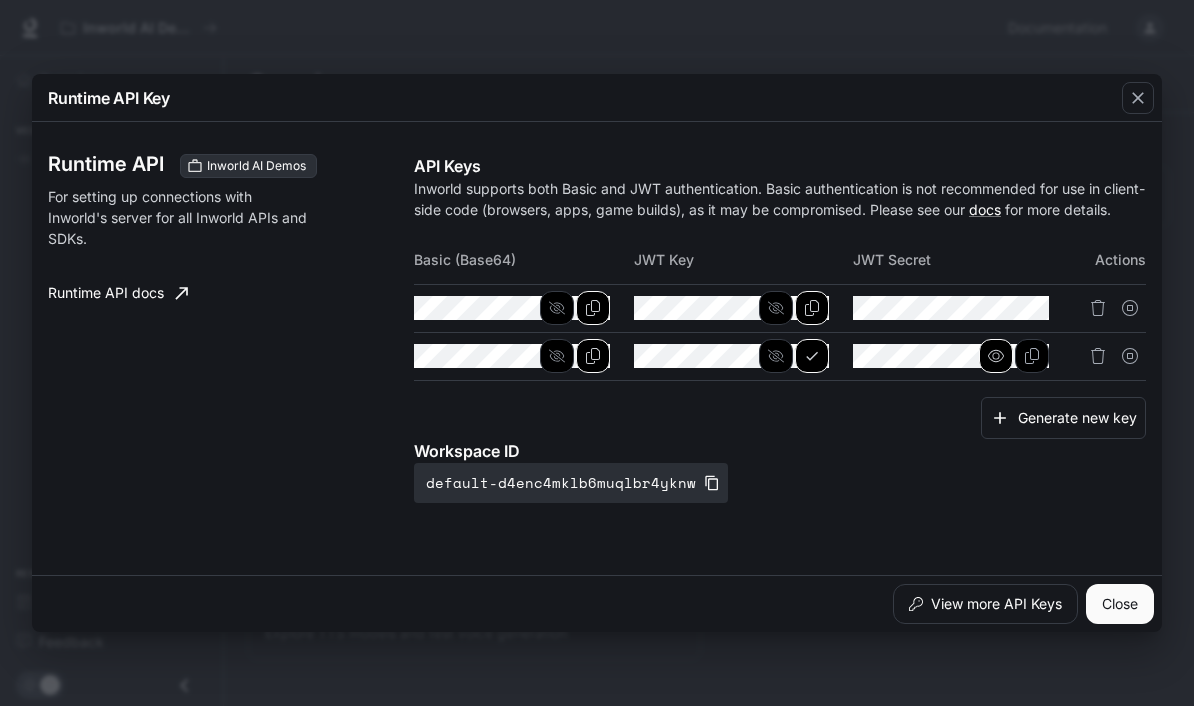 click 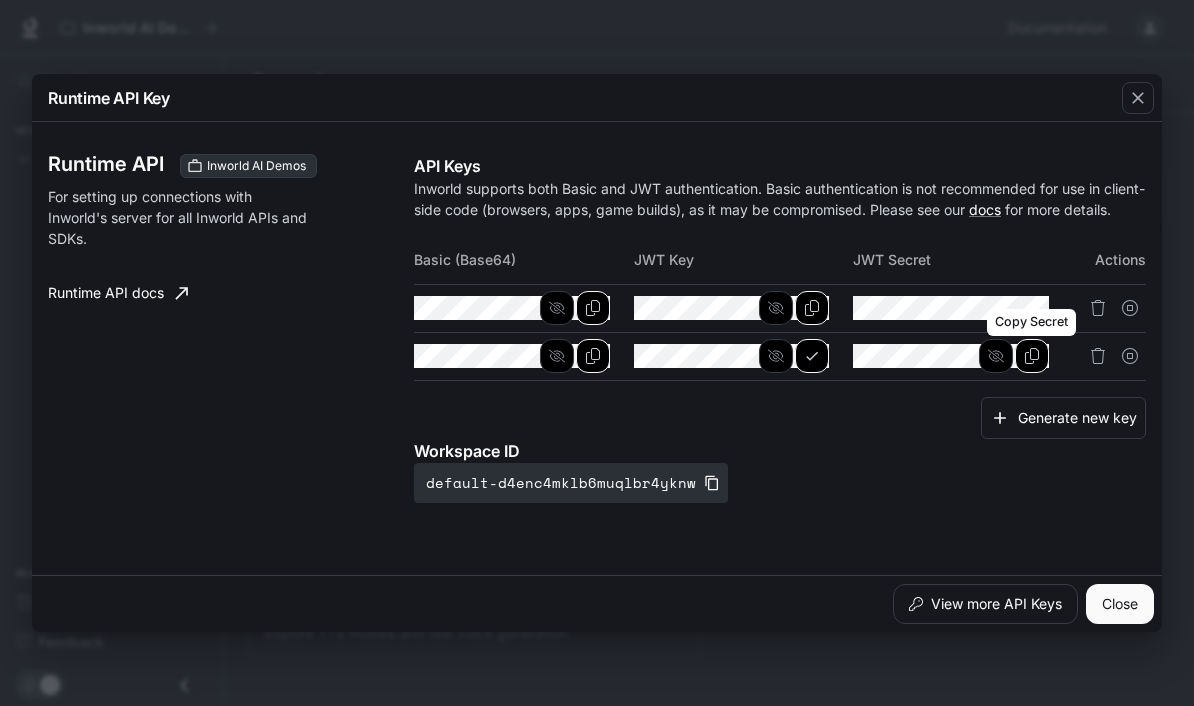 click 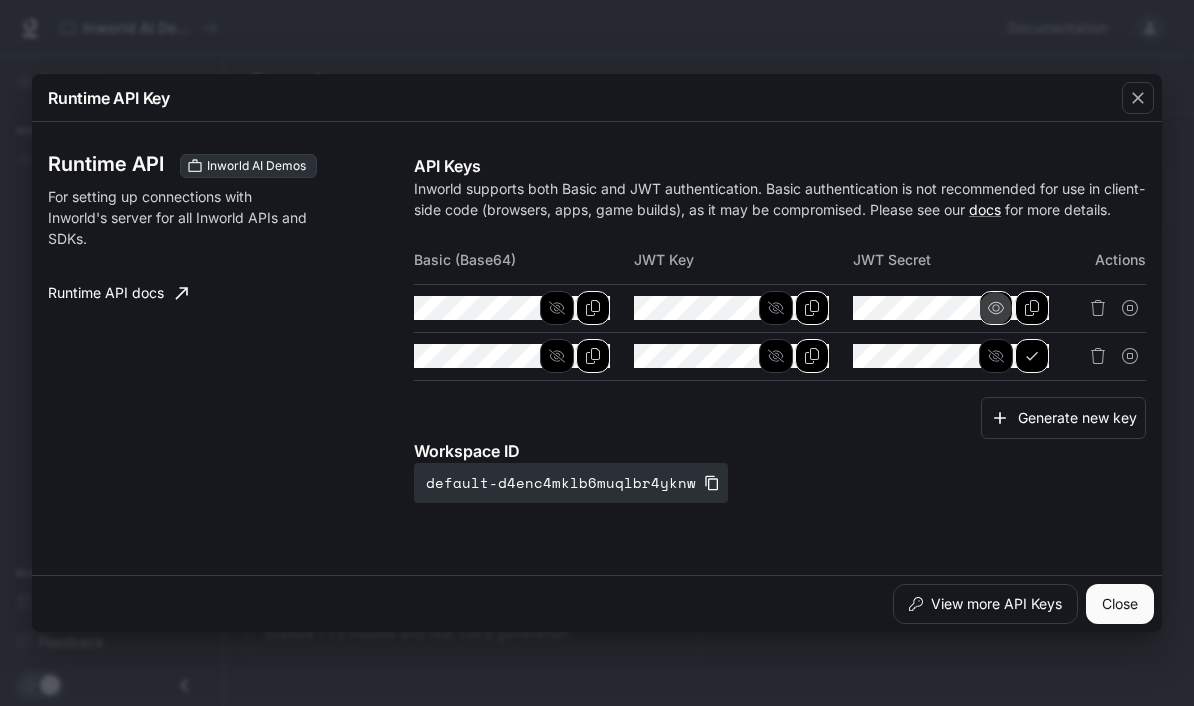 click 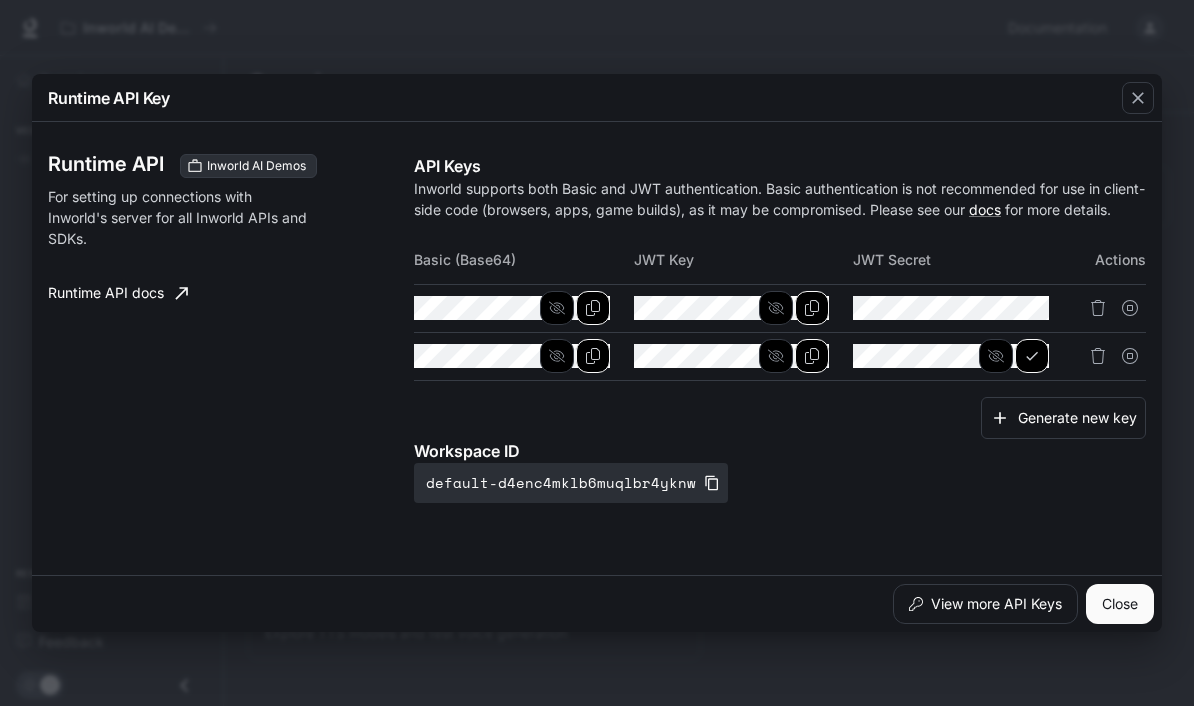 click 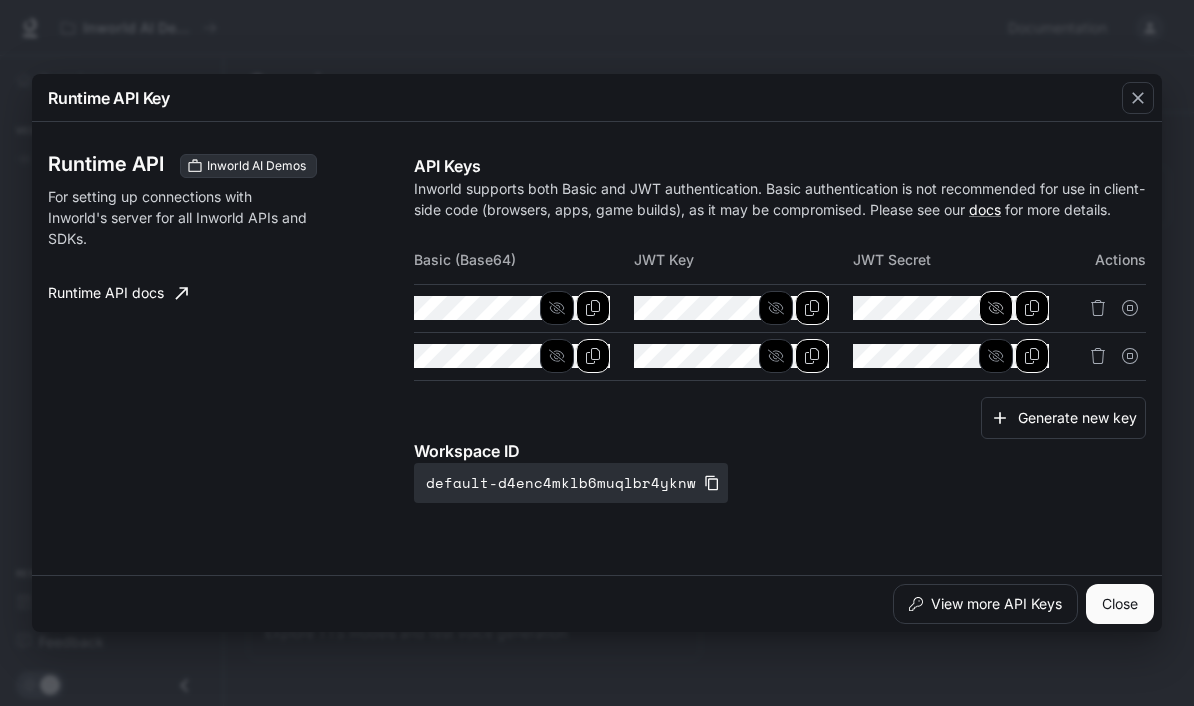click 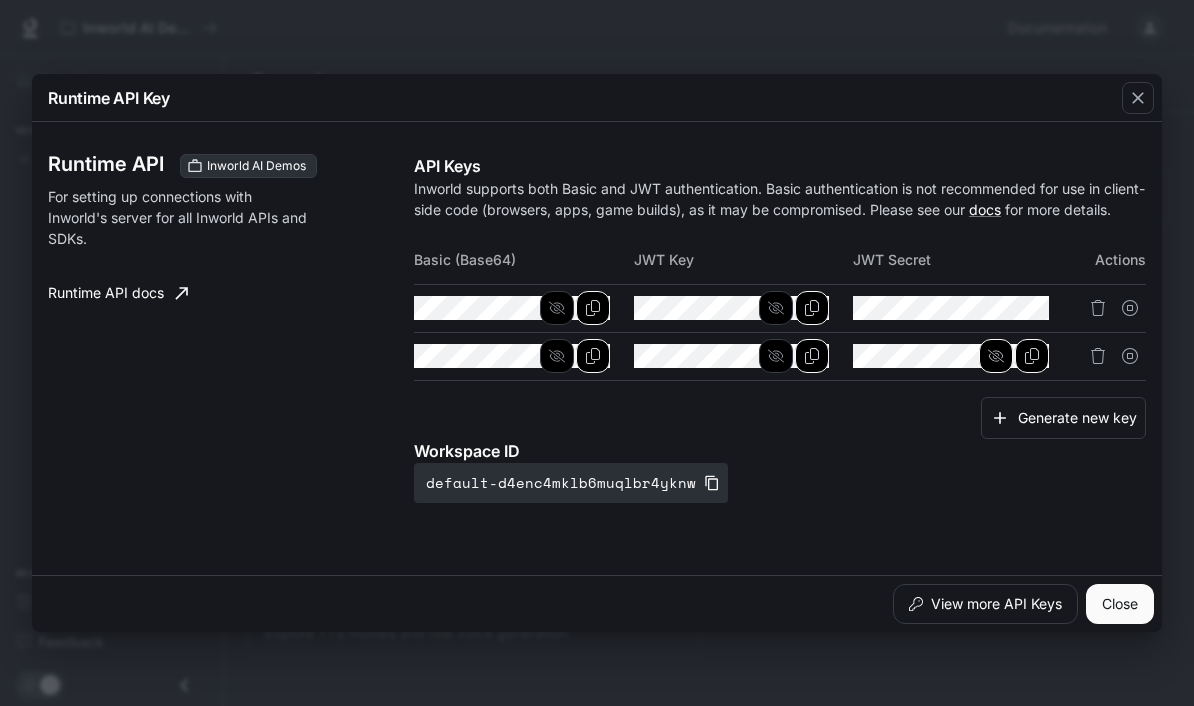 click 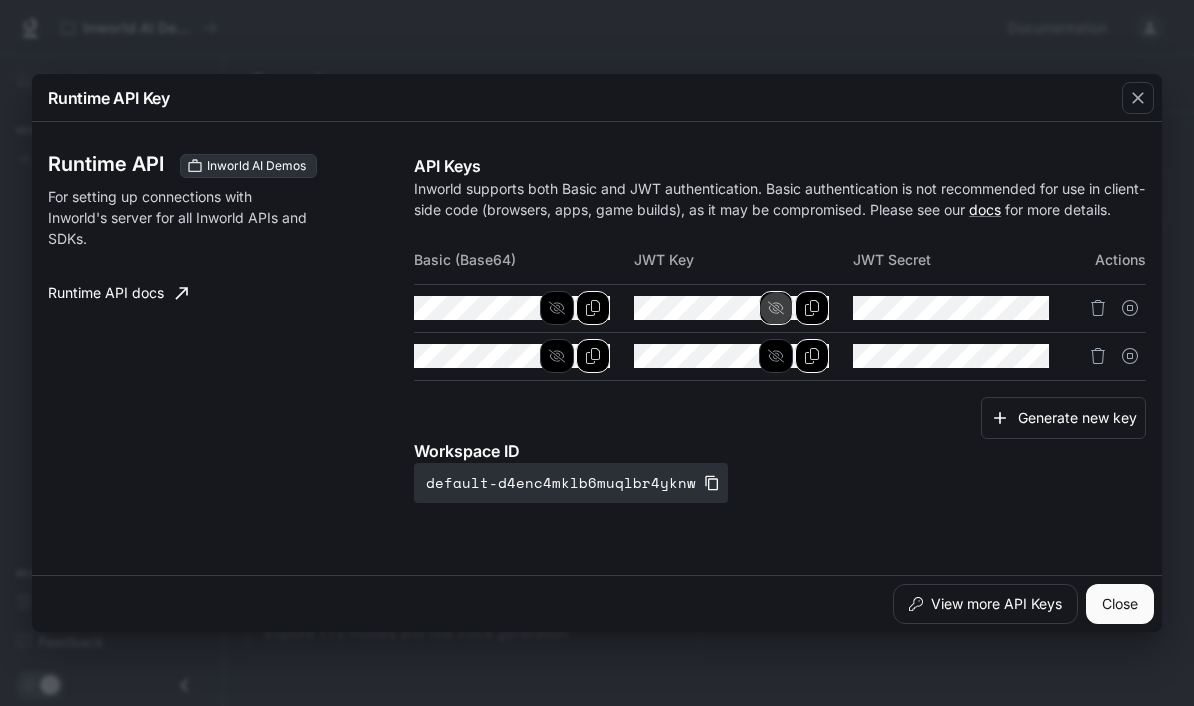 click 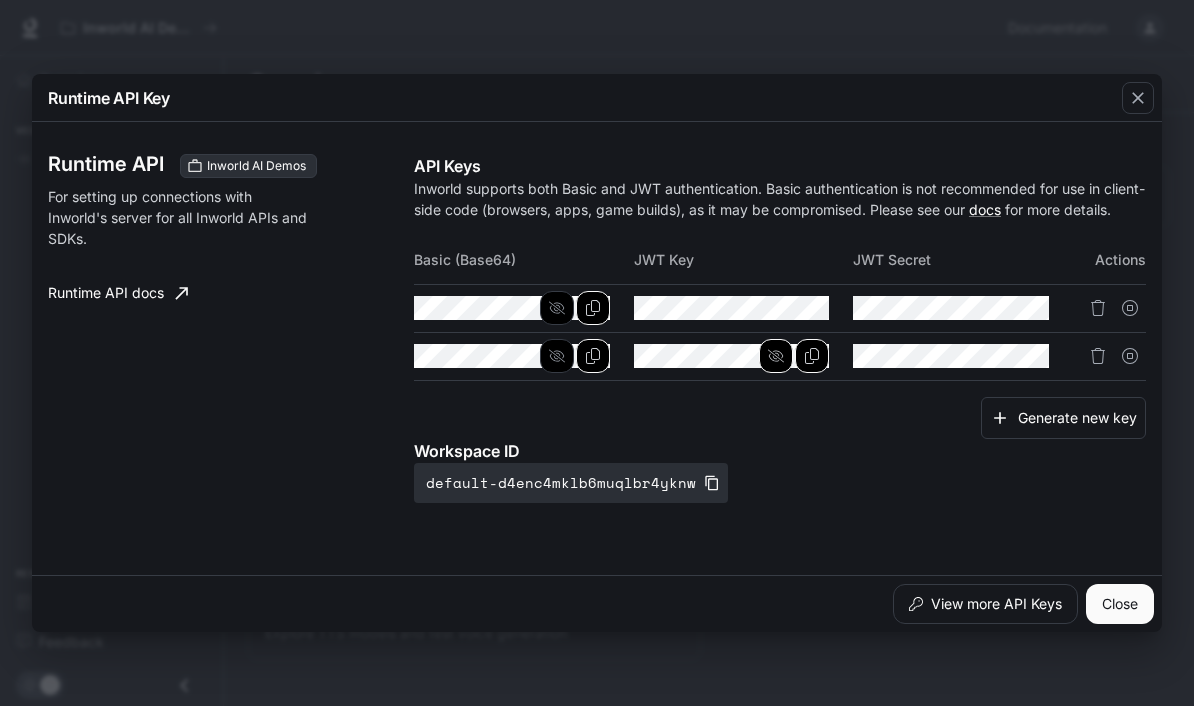 click 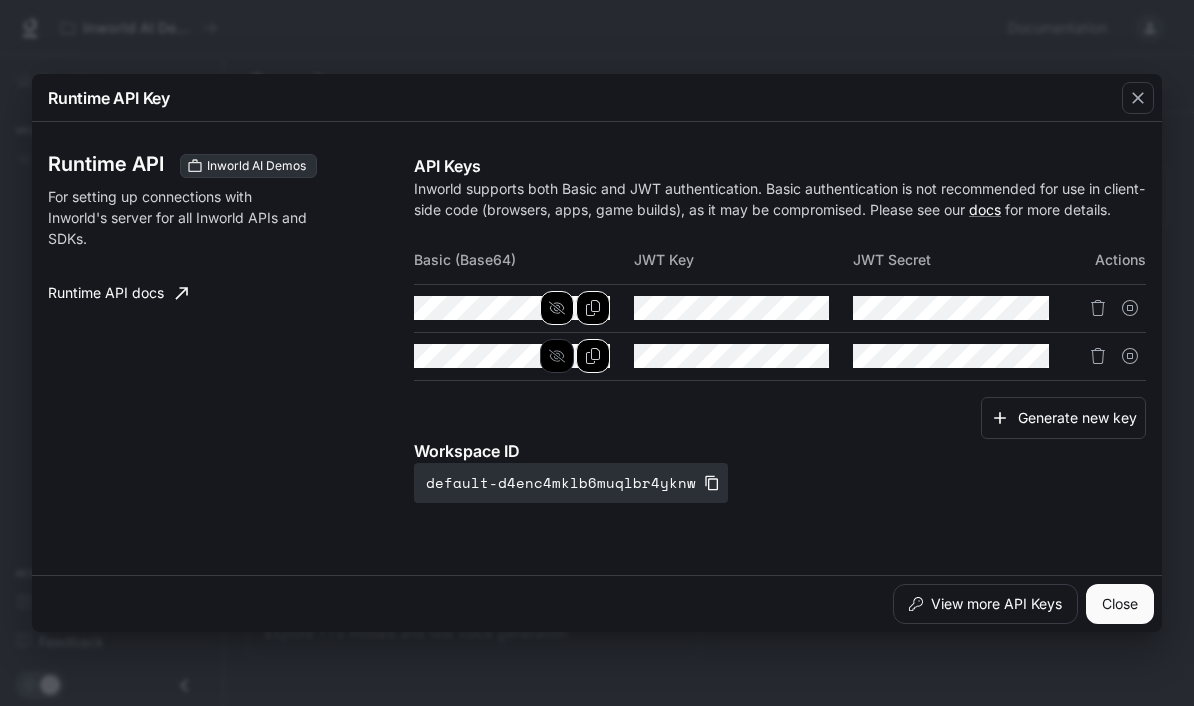click at bounding box center (557, 308) 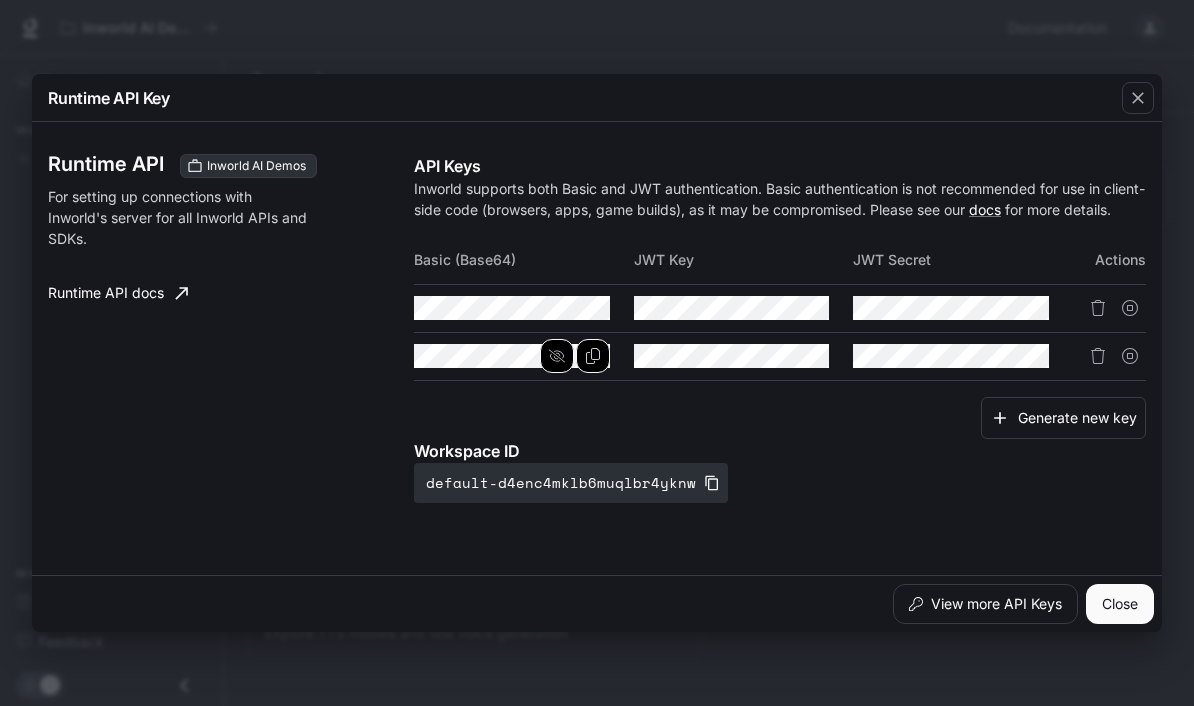 click 